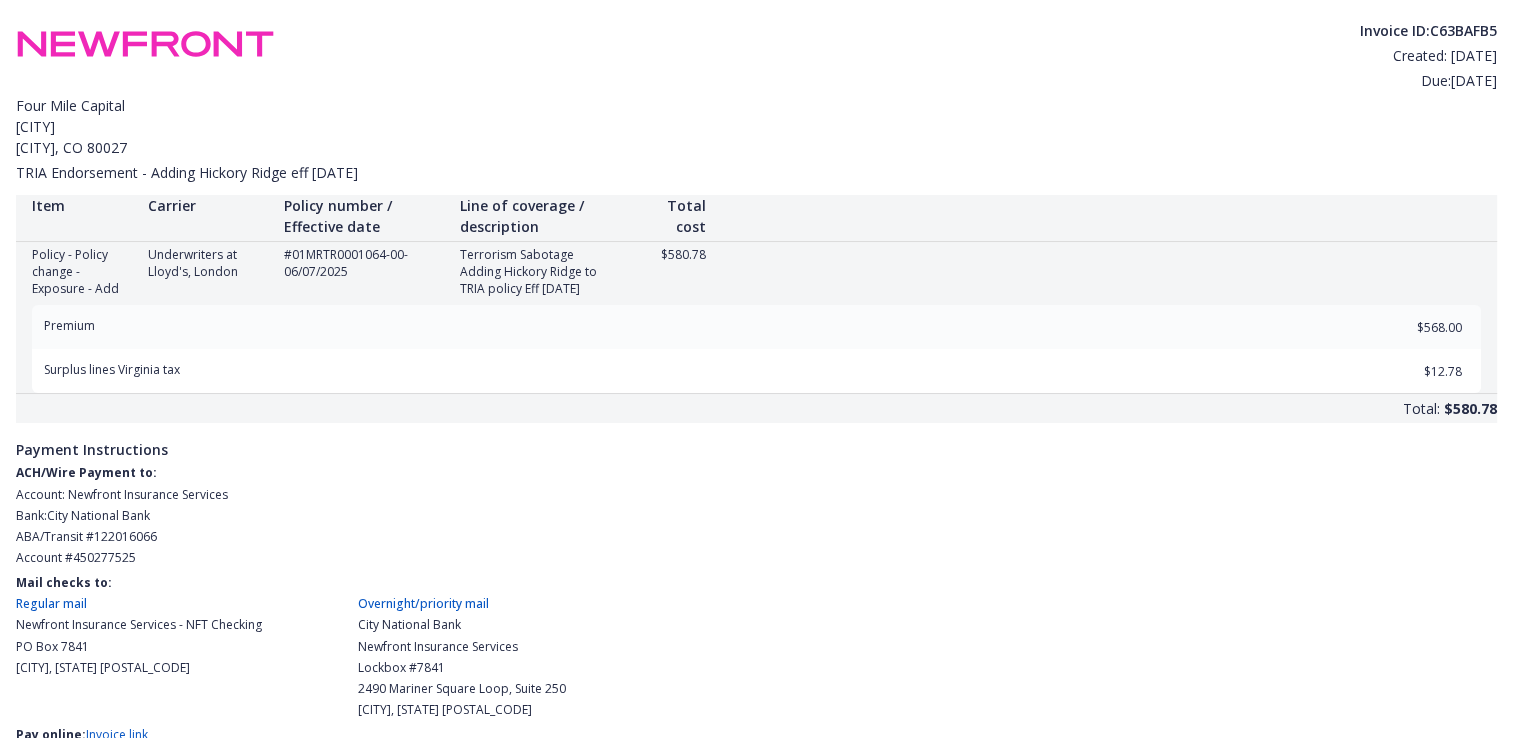 scroll, scrollTop: 99, scrollLeft: 0, axis: vertical 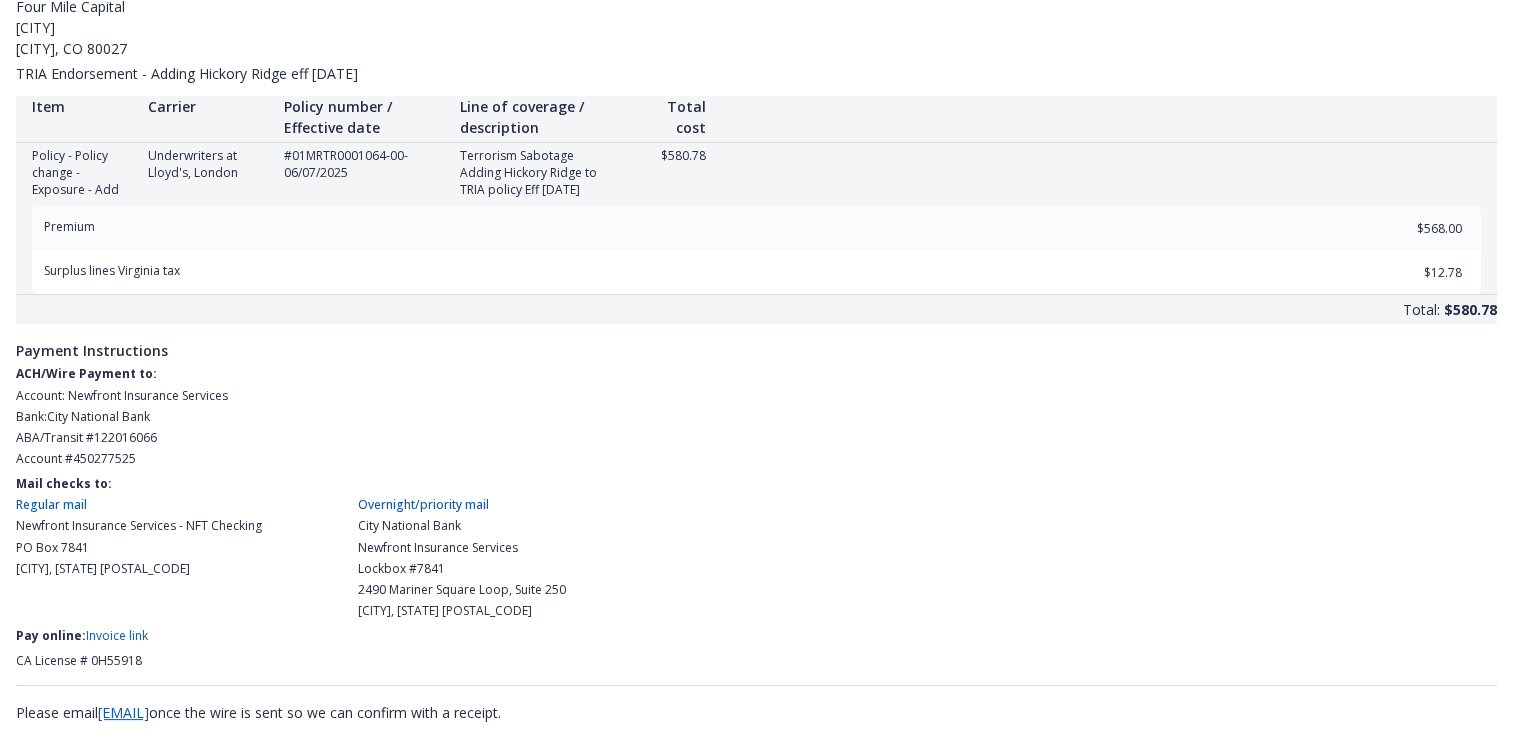 click on "Invoice link" at bounding box center [117, 635] 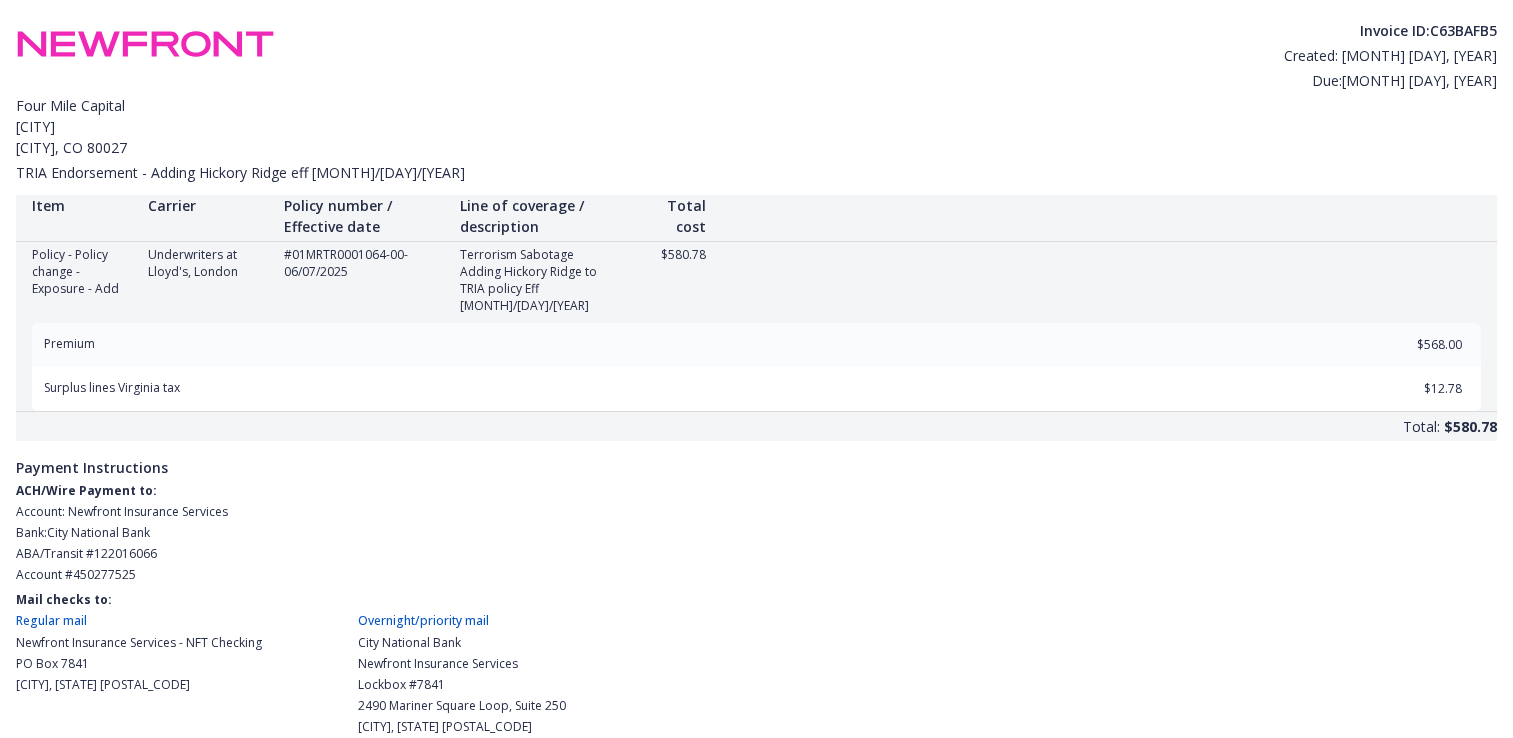 scroll, scrollTop: 99, scrollLeft: 0, axis: vertical 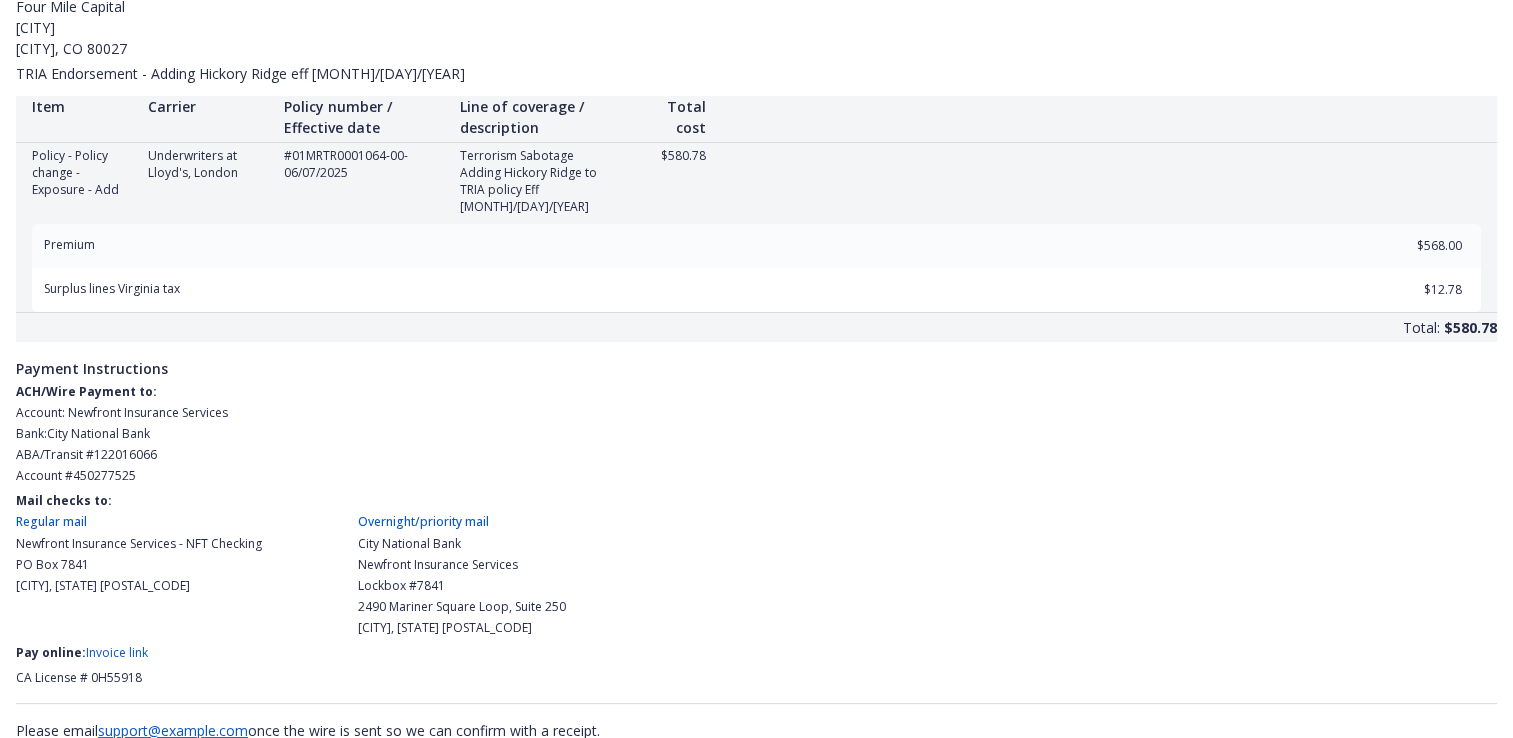 click on "Invoice link" at bounding box center (117, 652) 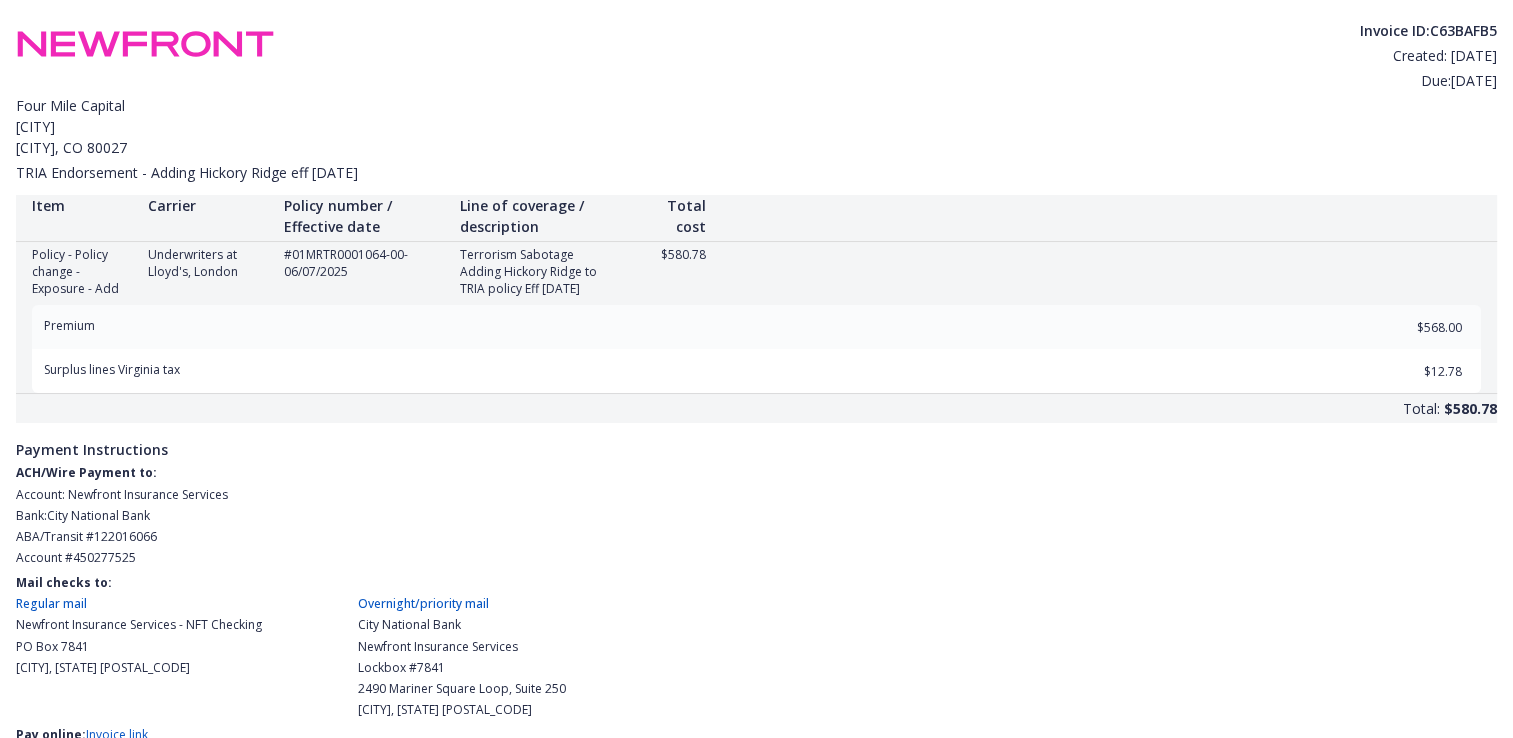 scroll, scrollTop: 99, scrollLeft: 0, axis: vertical 